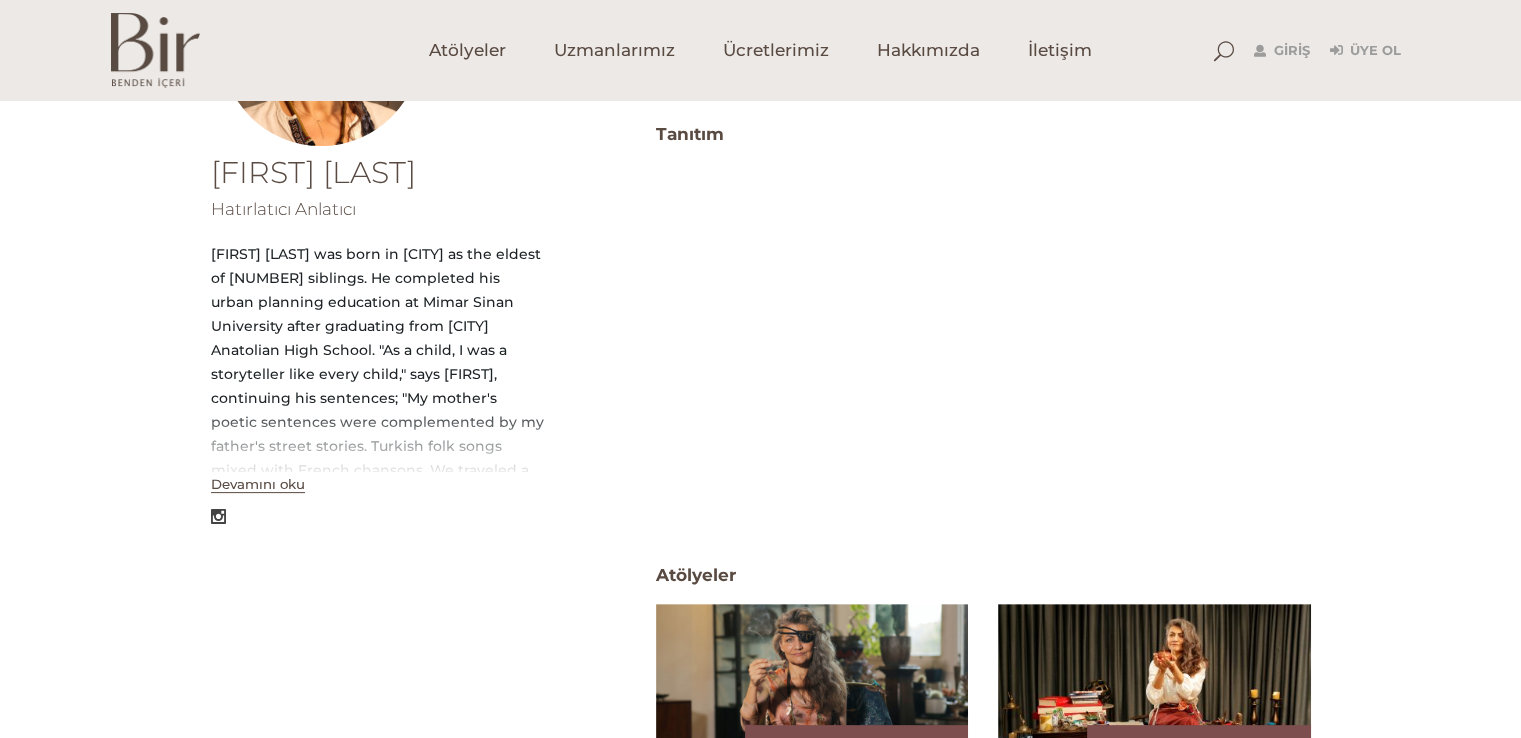 scroll, scrollTop: 400, scrollLeft: 0, axis: vertical 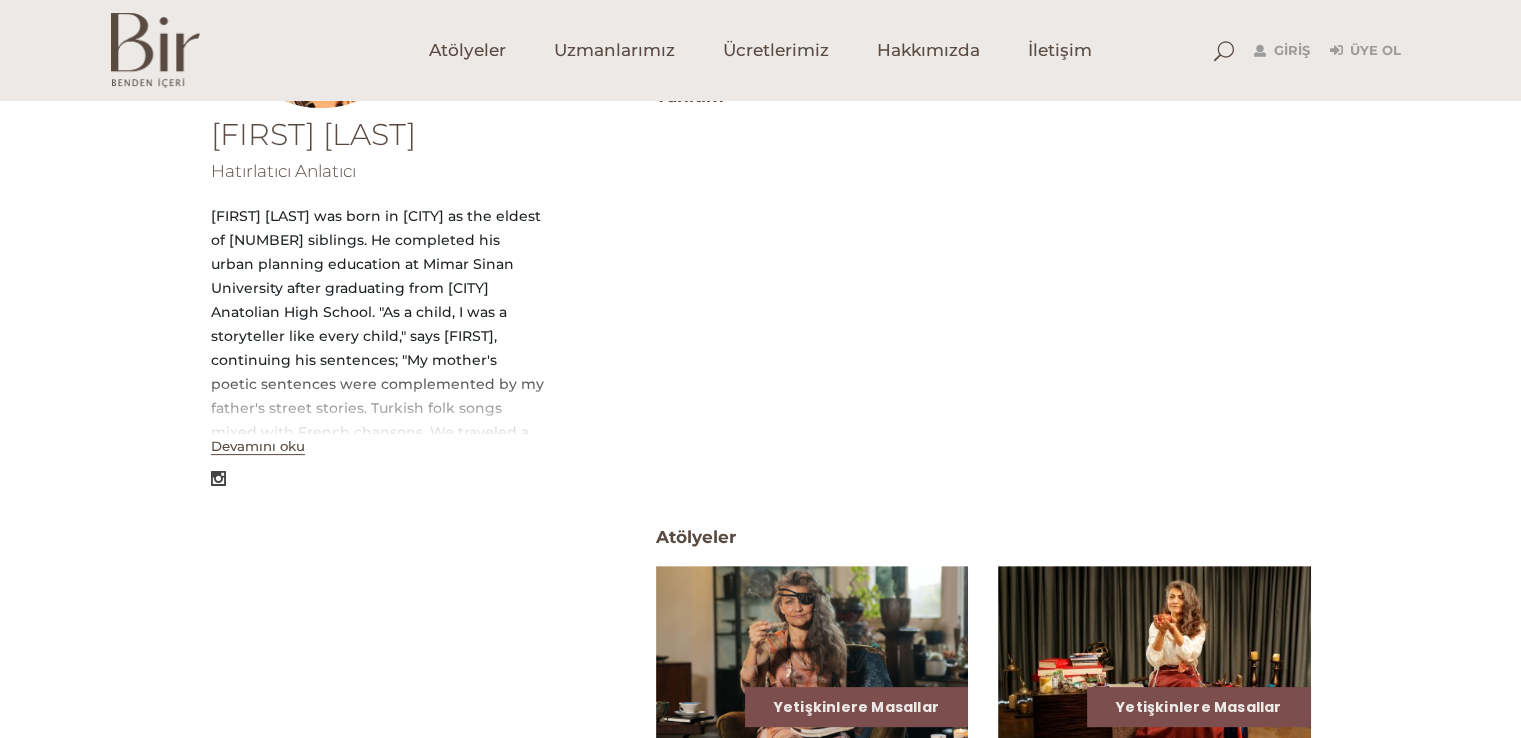 click on "Devamını oku" at bounding box center (258, 446) 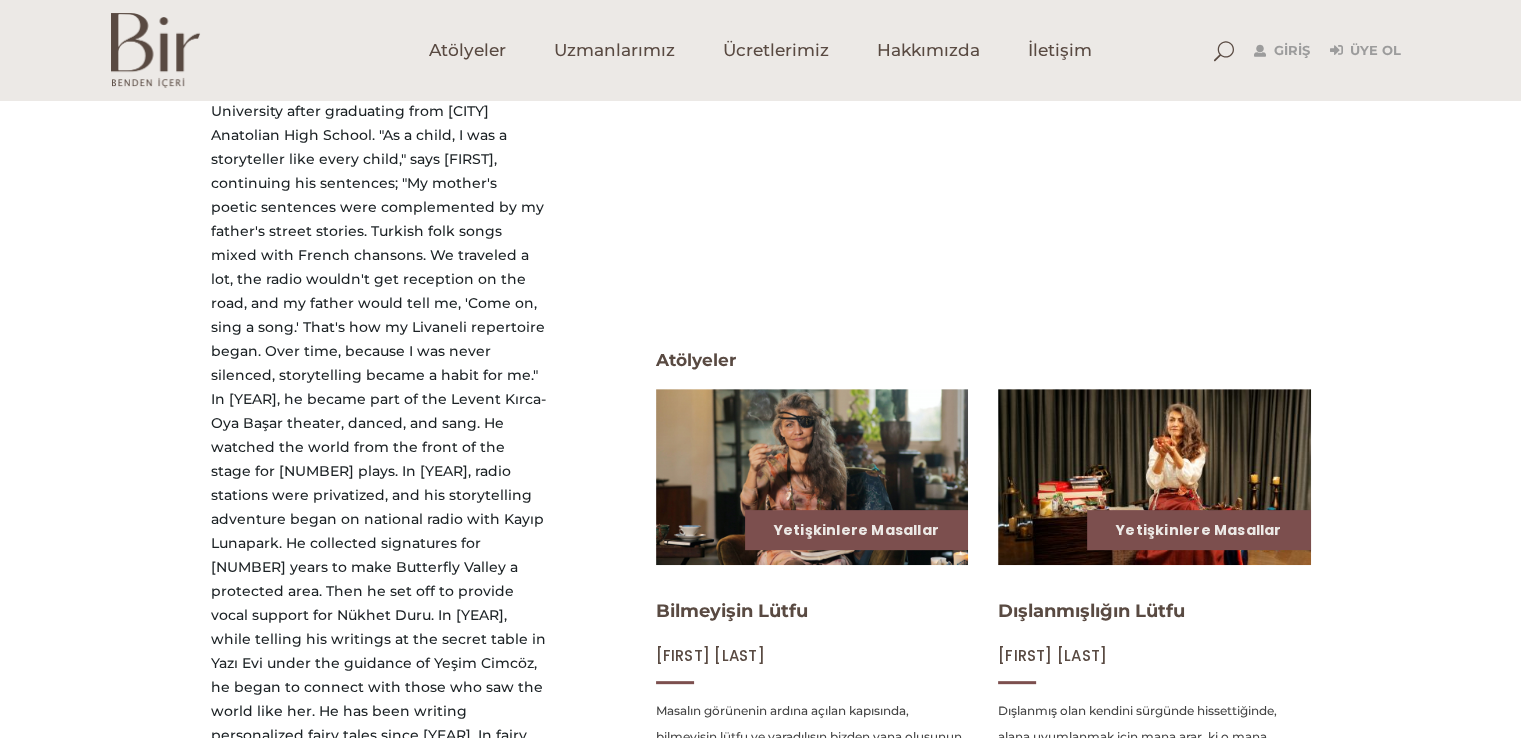 scroll, scrollTop: 600, scrollLeft: 0, axis: vertical 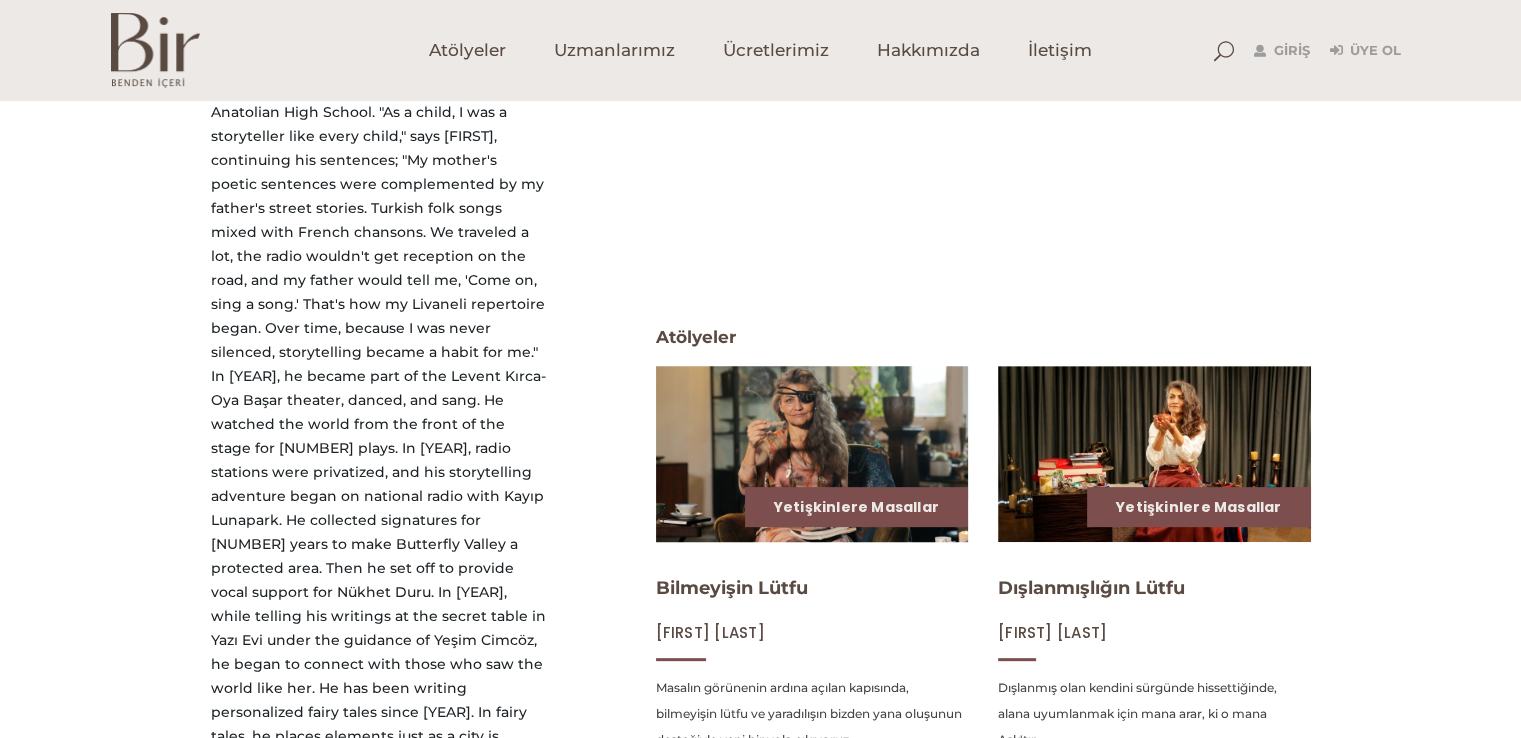 click at bounding box center (812, 453) 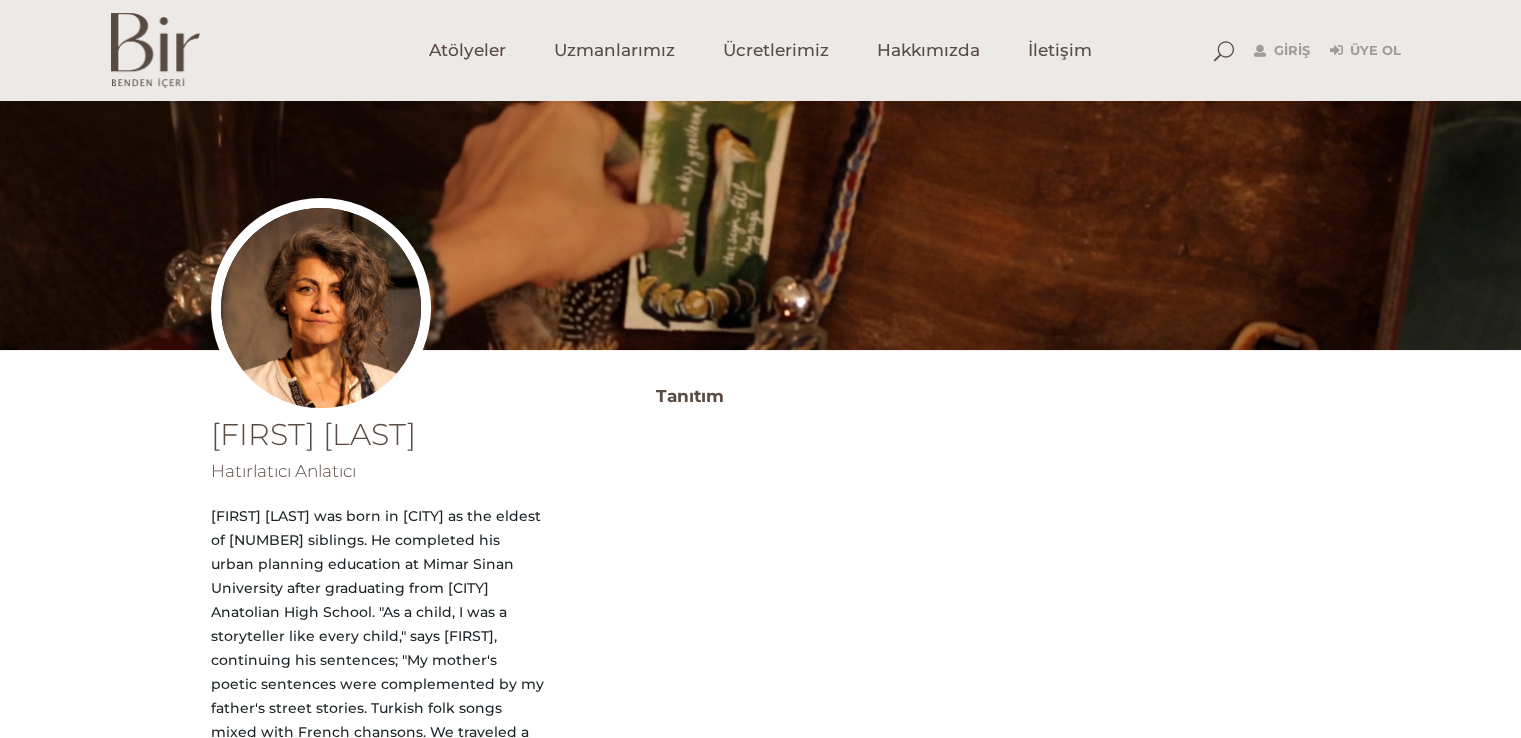 scroll, scrollTop: 0, scrollLeft: 0, axis: both 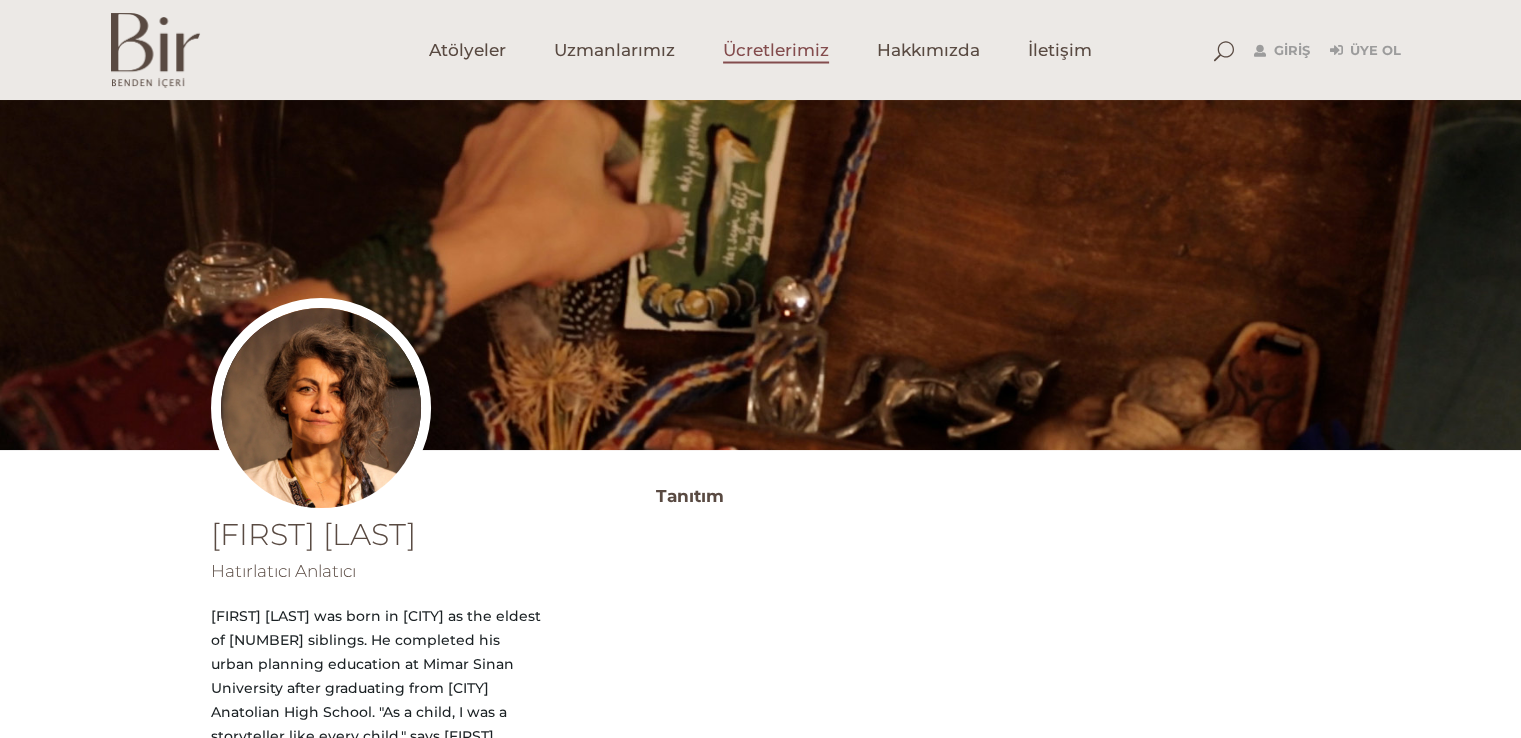 click on "Ücretlerimiz" at bounding box center (776, 50) 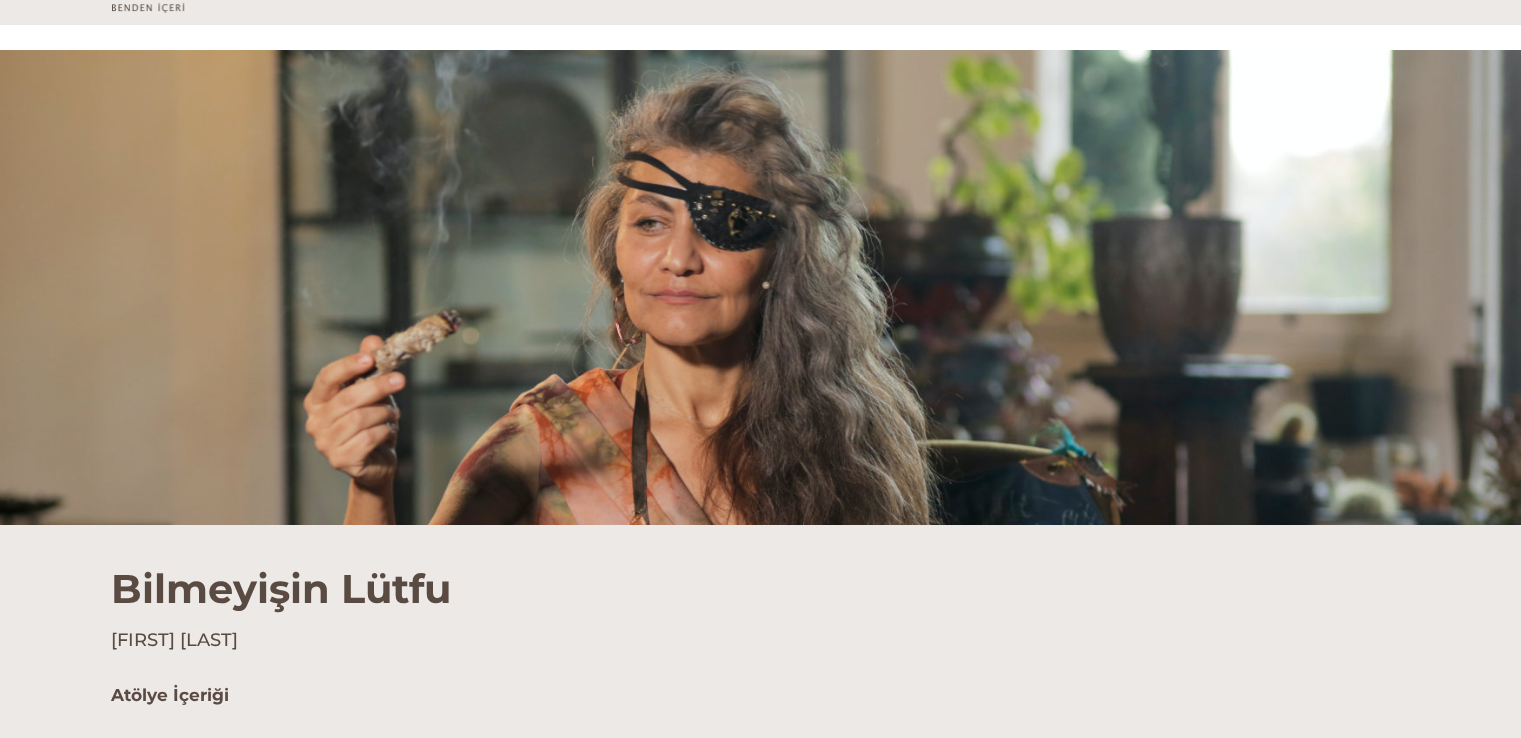 scroll, scrollTop: 0, scrollLeft: 0, axis: both 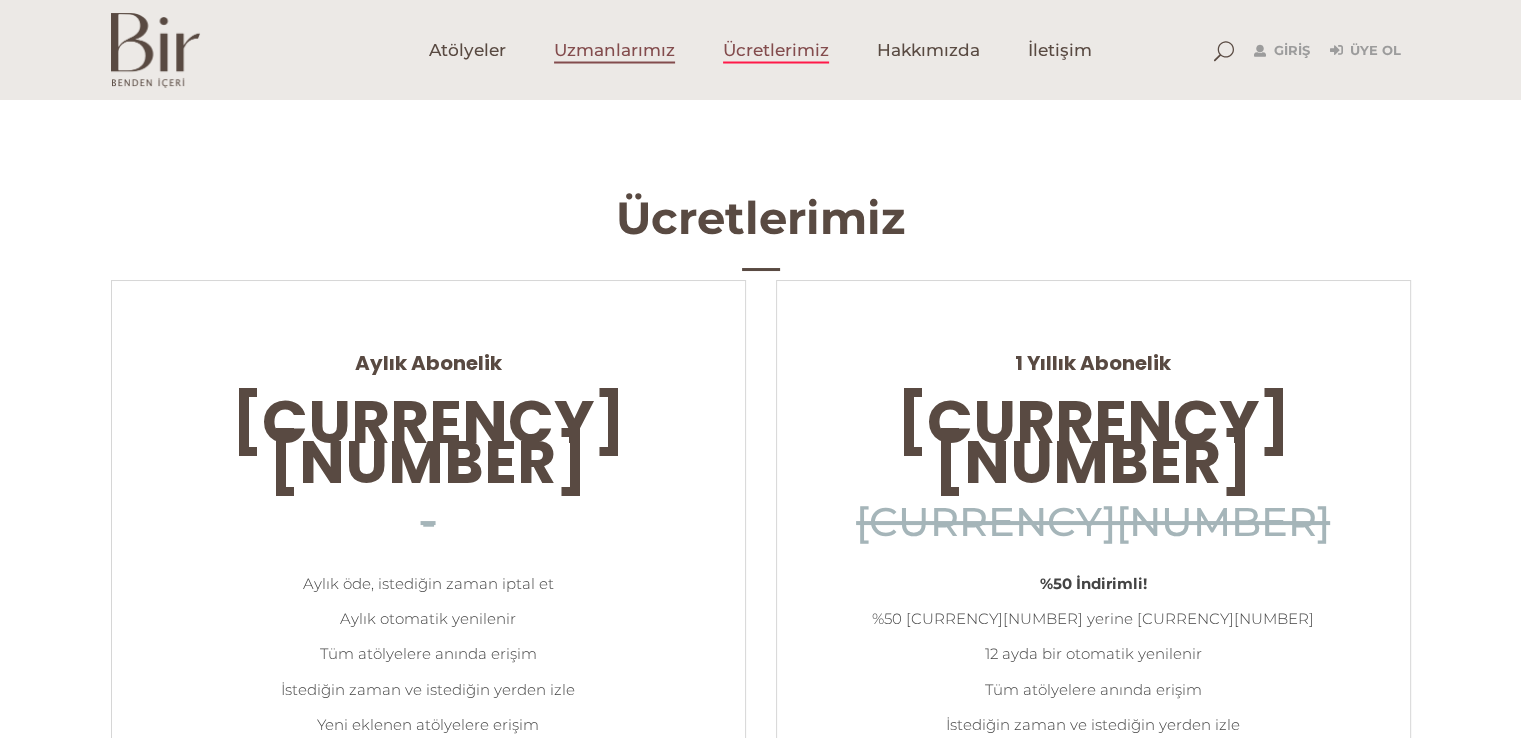 click on "Uzmanlarımız" at bounding box center (614, 50) 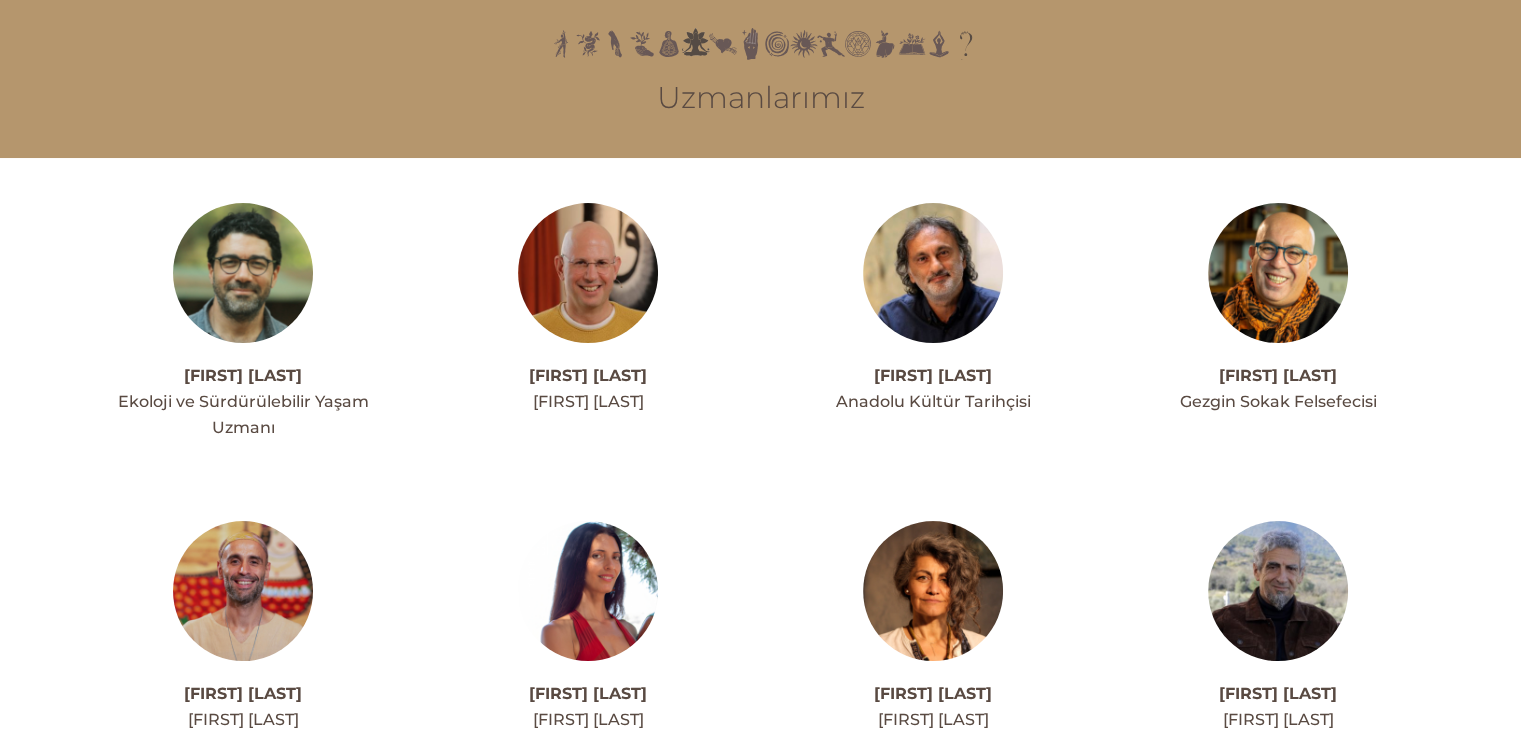 scroll, scrollTop: 0, scrollLeft: 0, axis: both 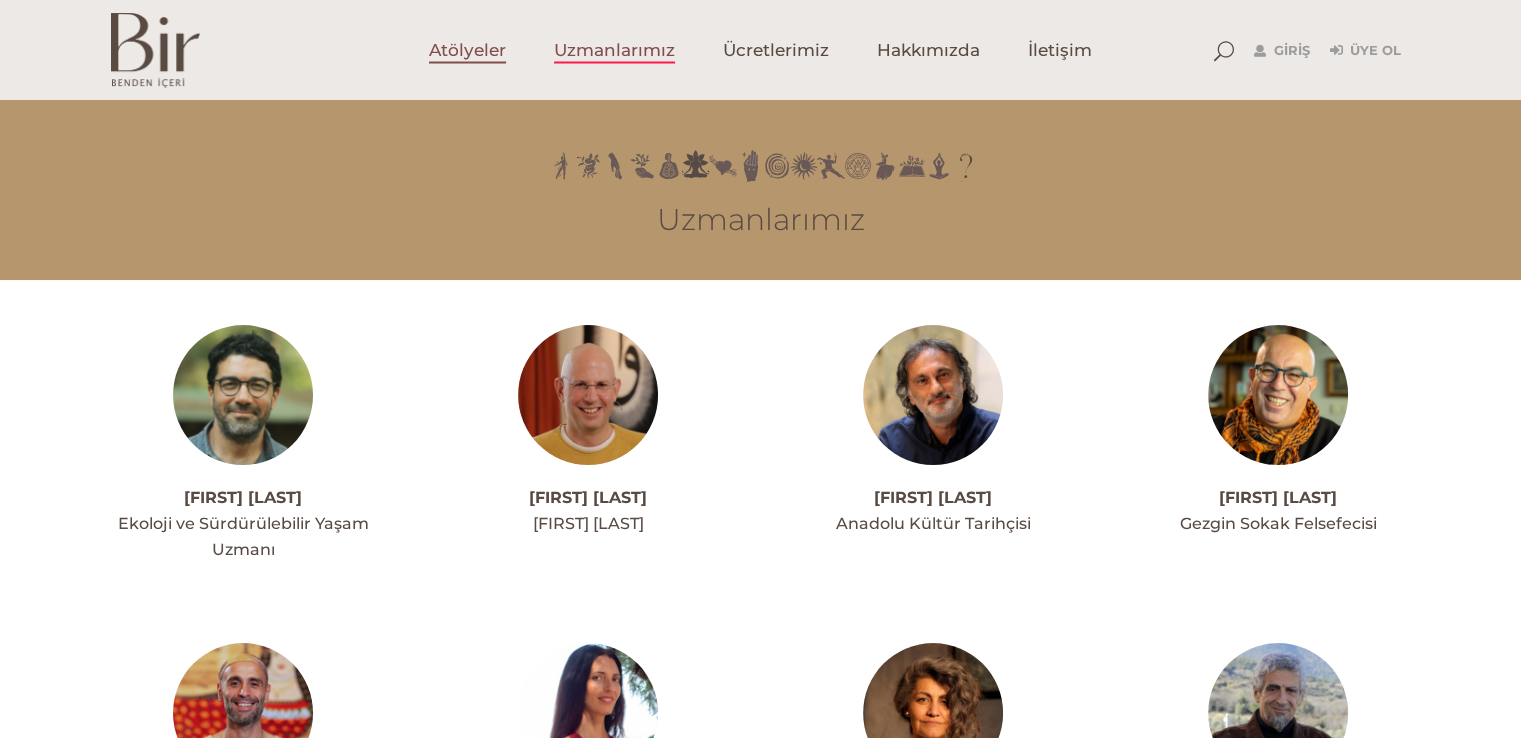 click on "Atölyeler" at bounding box center (467, 50) 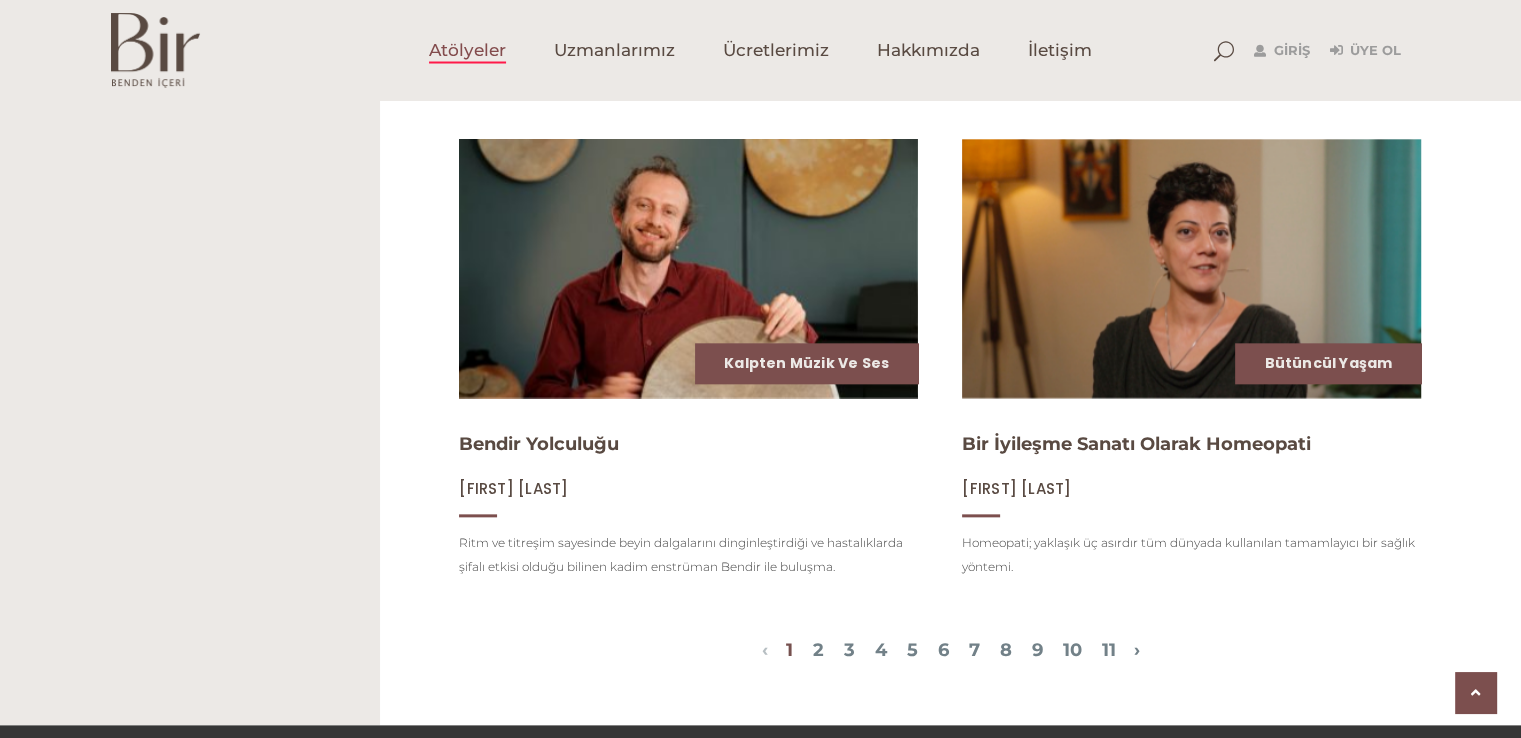 scroll, scrollTop: 2398, scrollLeft: 0, axis: vertical 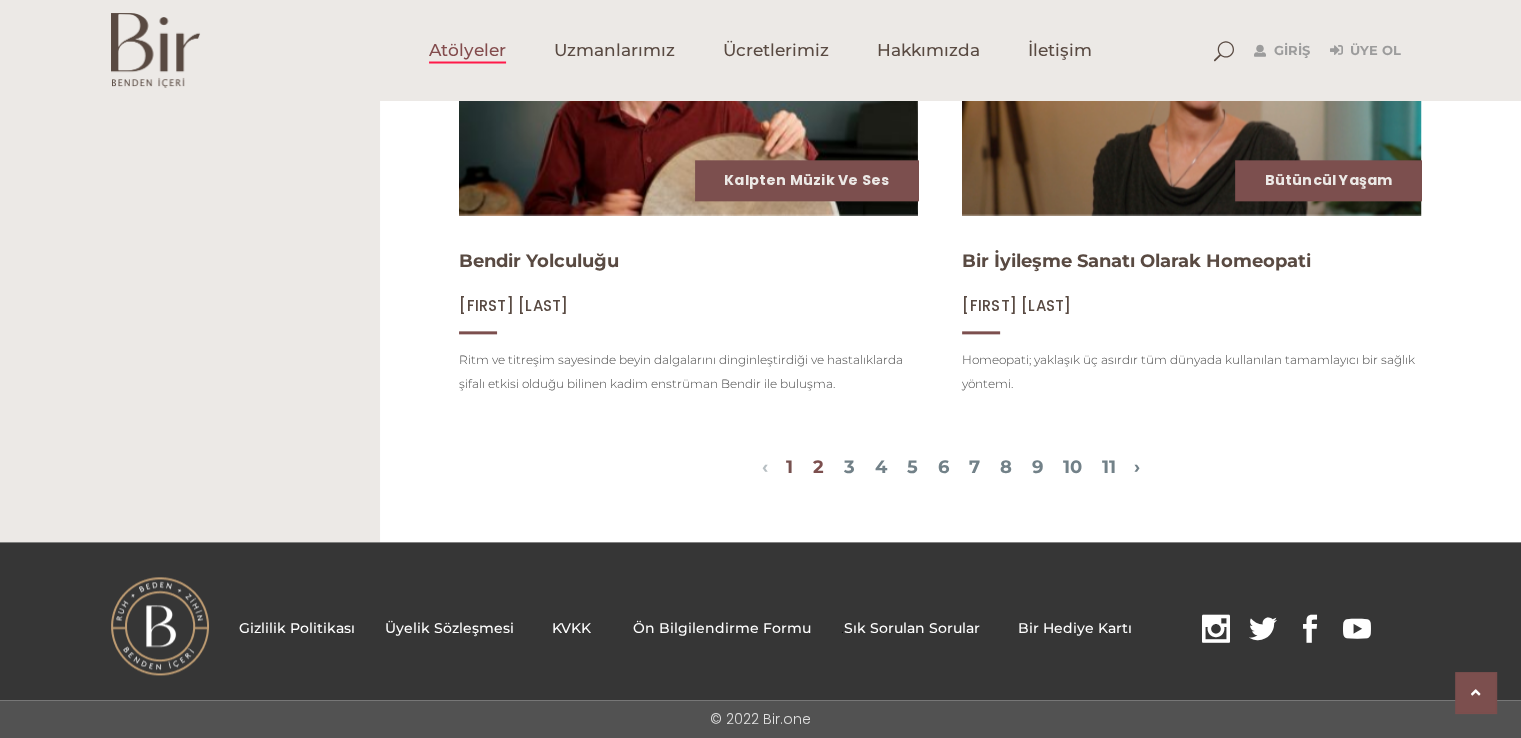 click on "2" at bounding box center [818, 467] 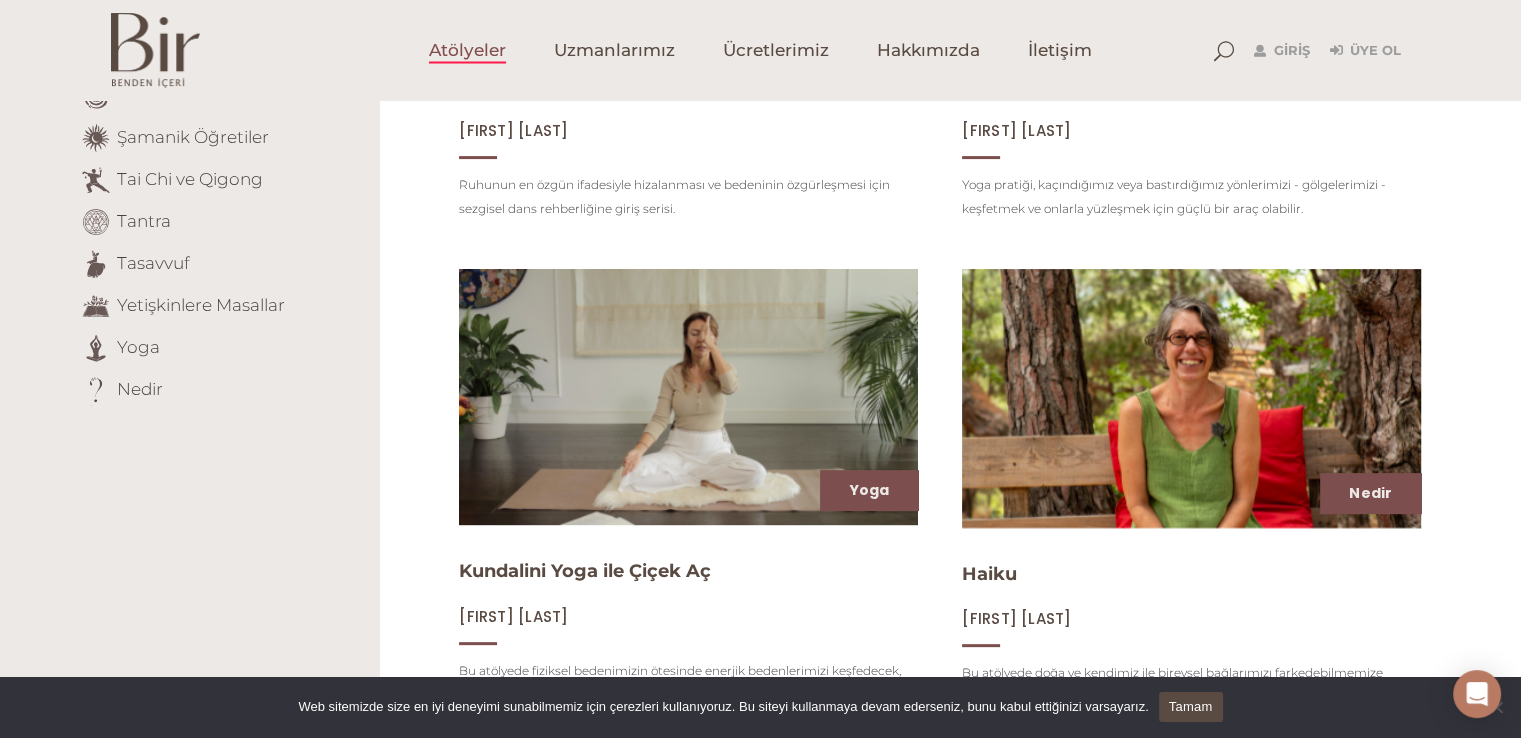 scroll, scrollTop: 598, scrollLeft: 0, axis: vertical 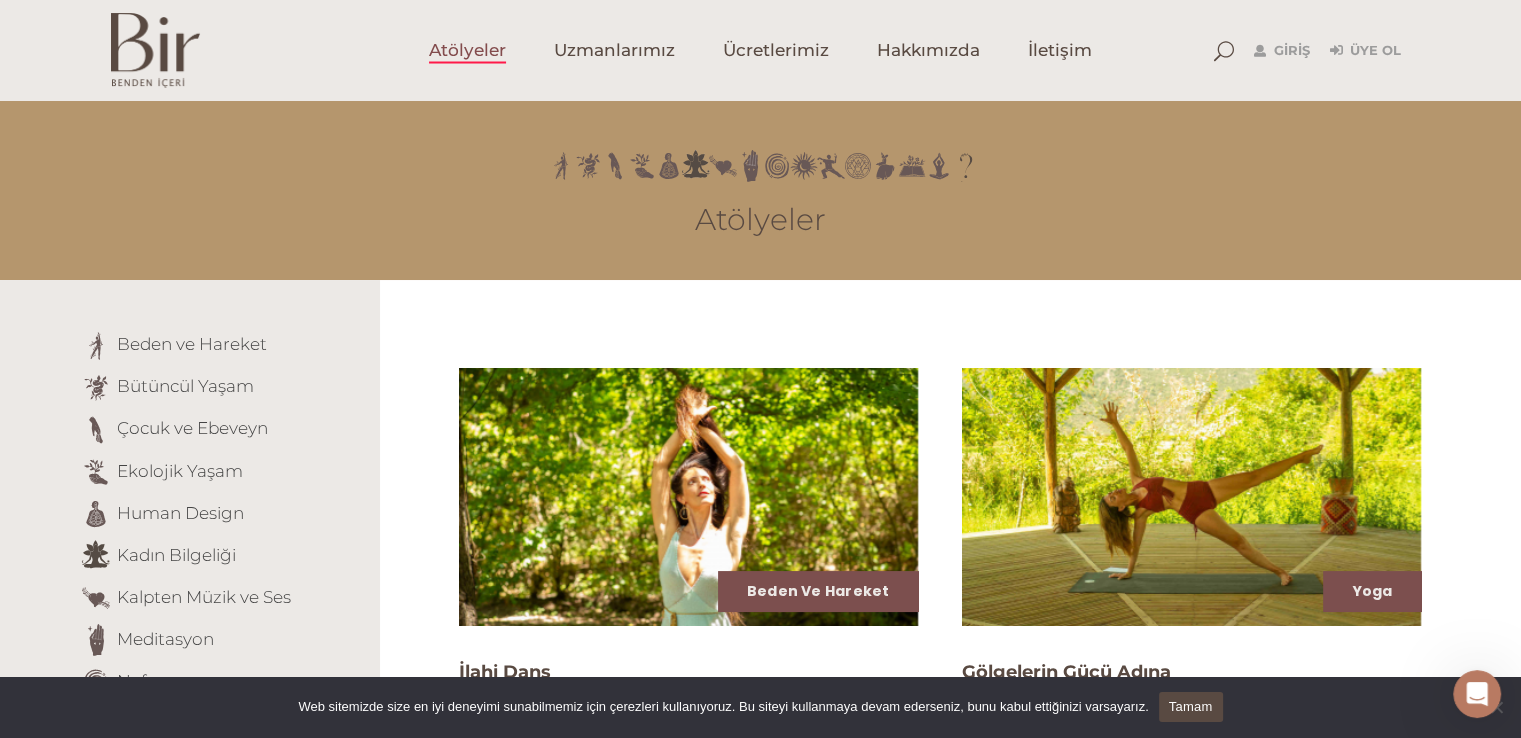 click on "Tasavvuf" at bounding box center [153, 848] 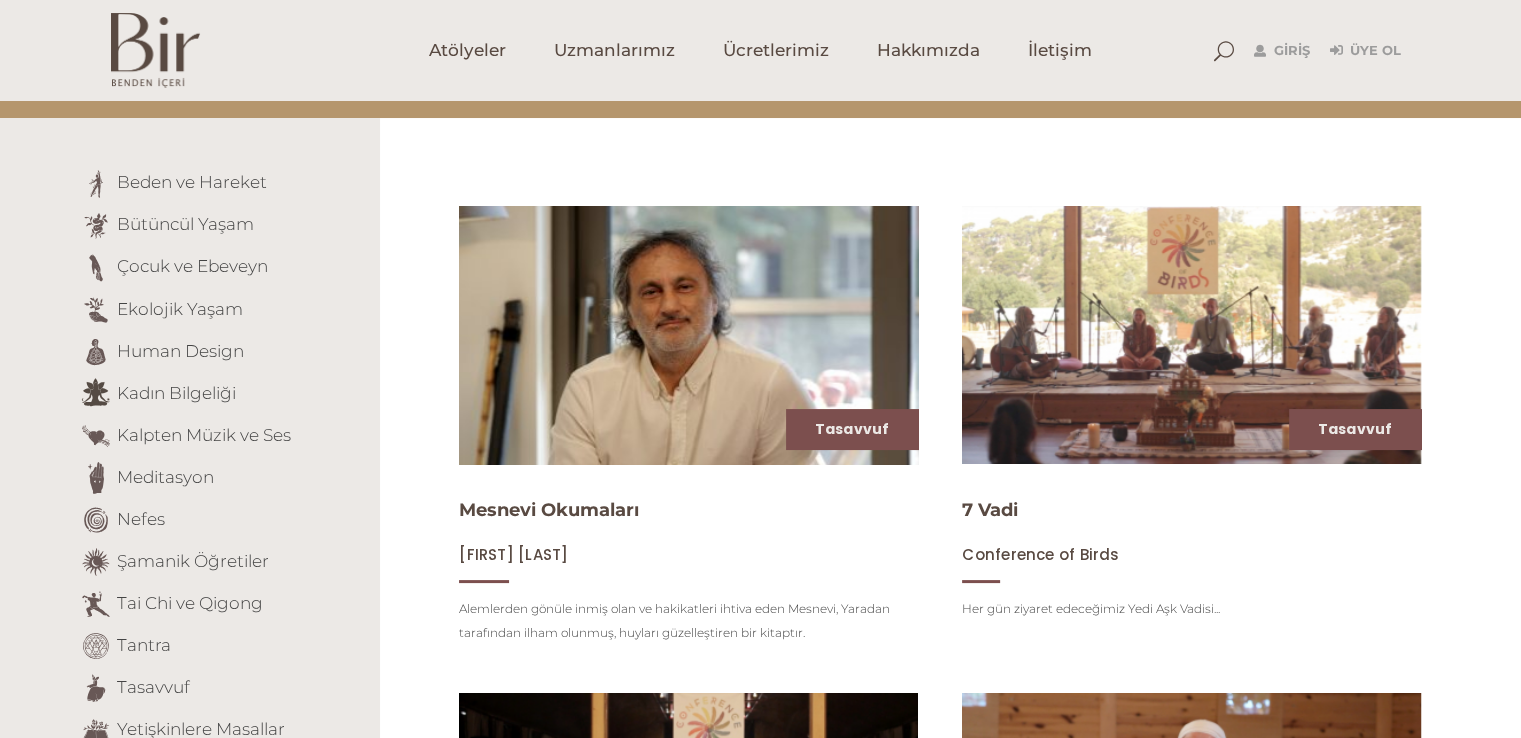 scroll, scrollTop: 0, scrollLeft: 0, axis: both 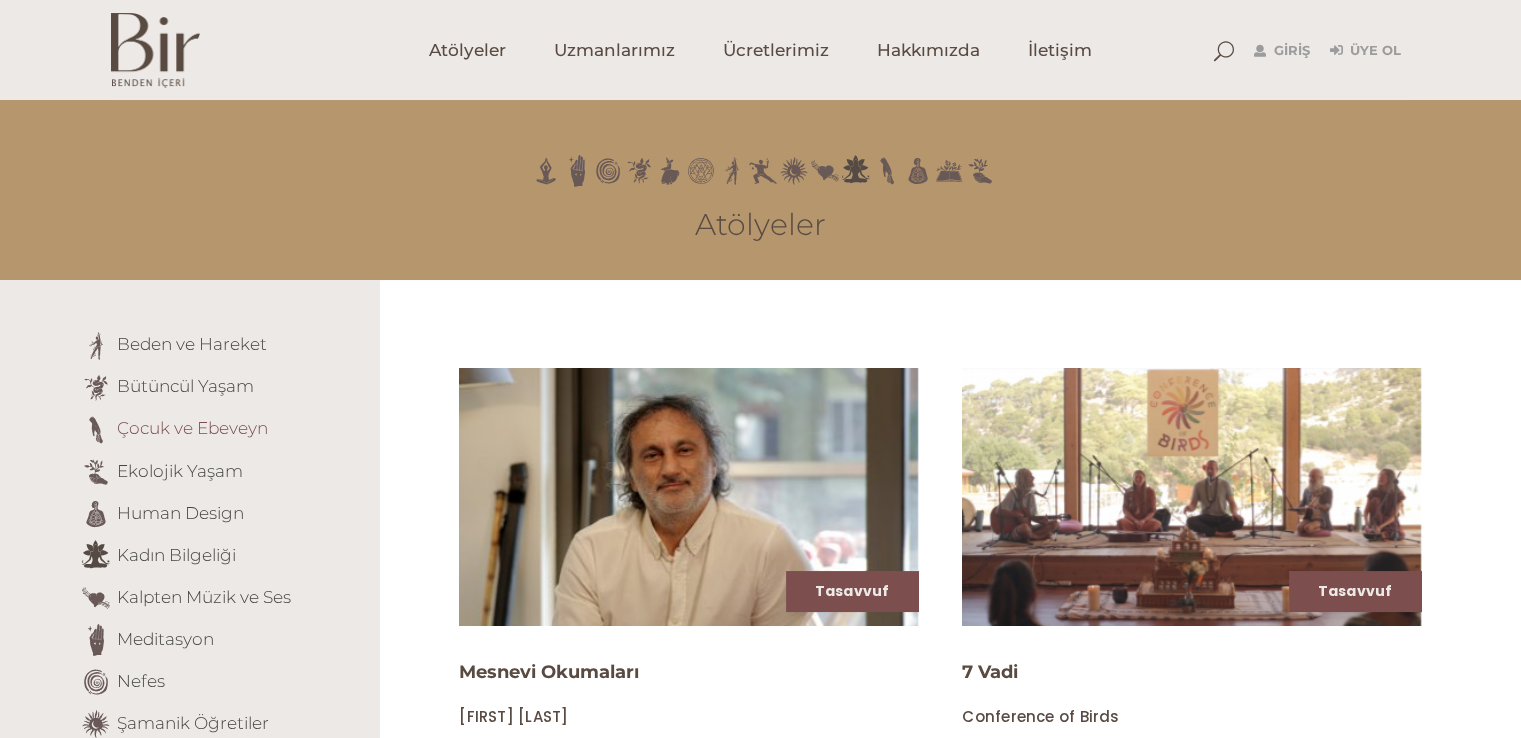 click on "Çocuk ve Ebeveyn" at bounding box center (192, 428) 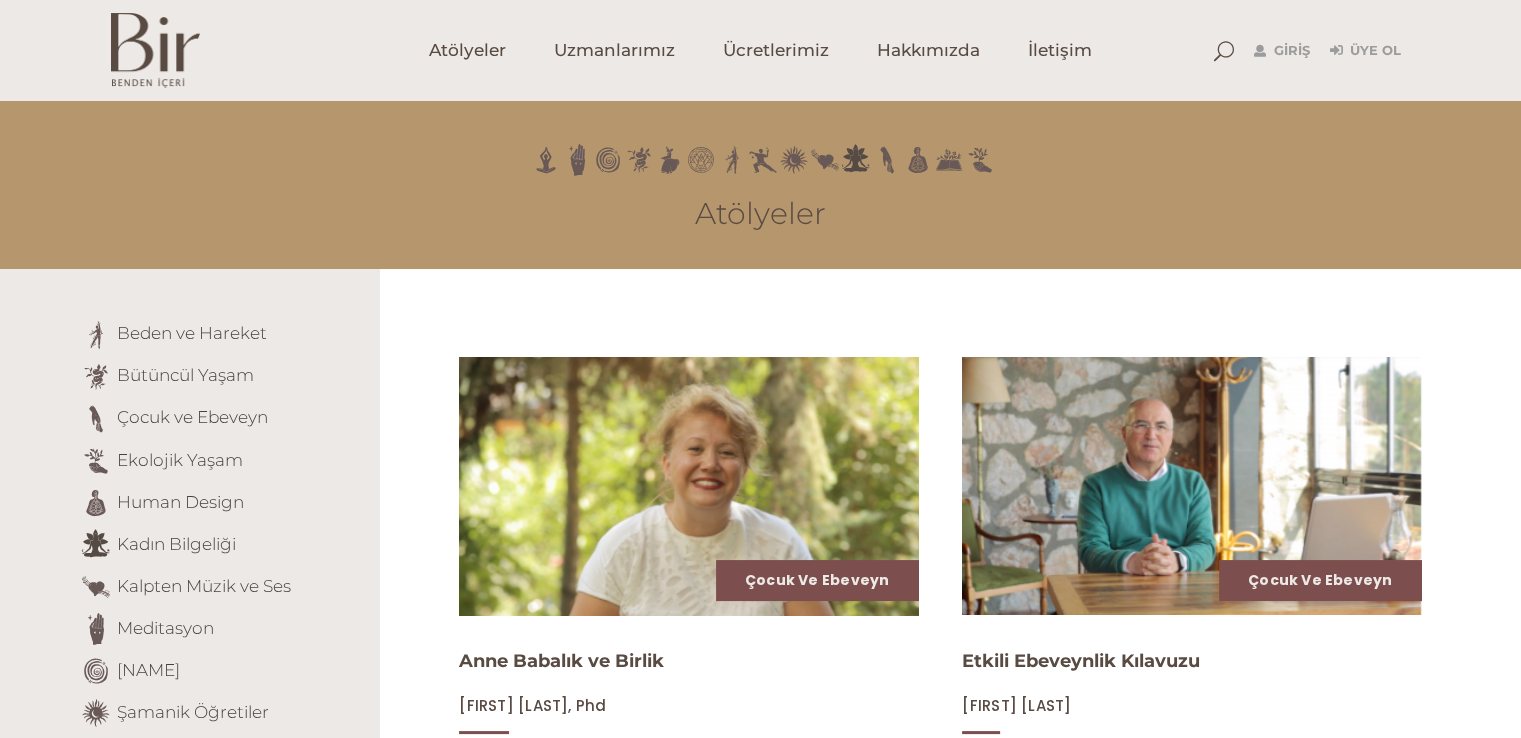 scroll, scrollTop: 0, scrollLeft: 0, axis: both 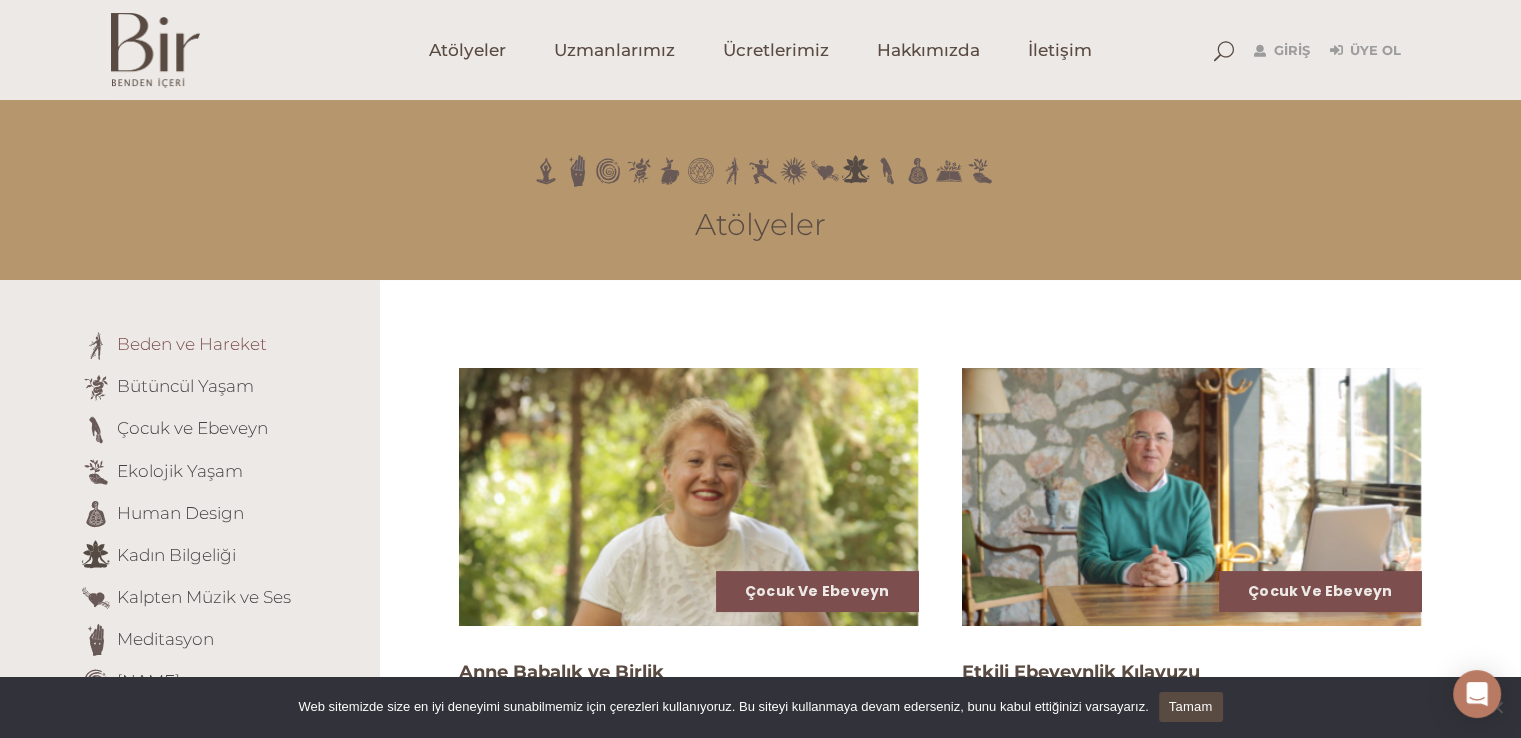 click on "Beden ve Hareket" at bounding box center (192, 344) 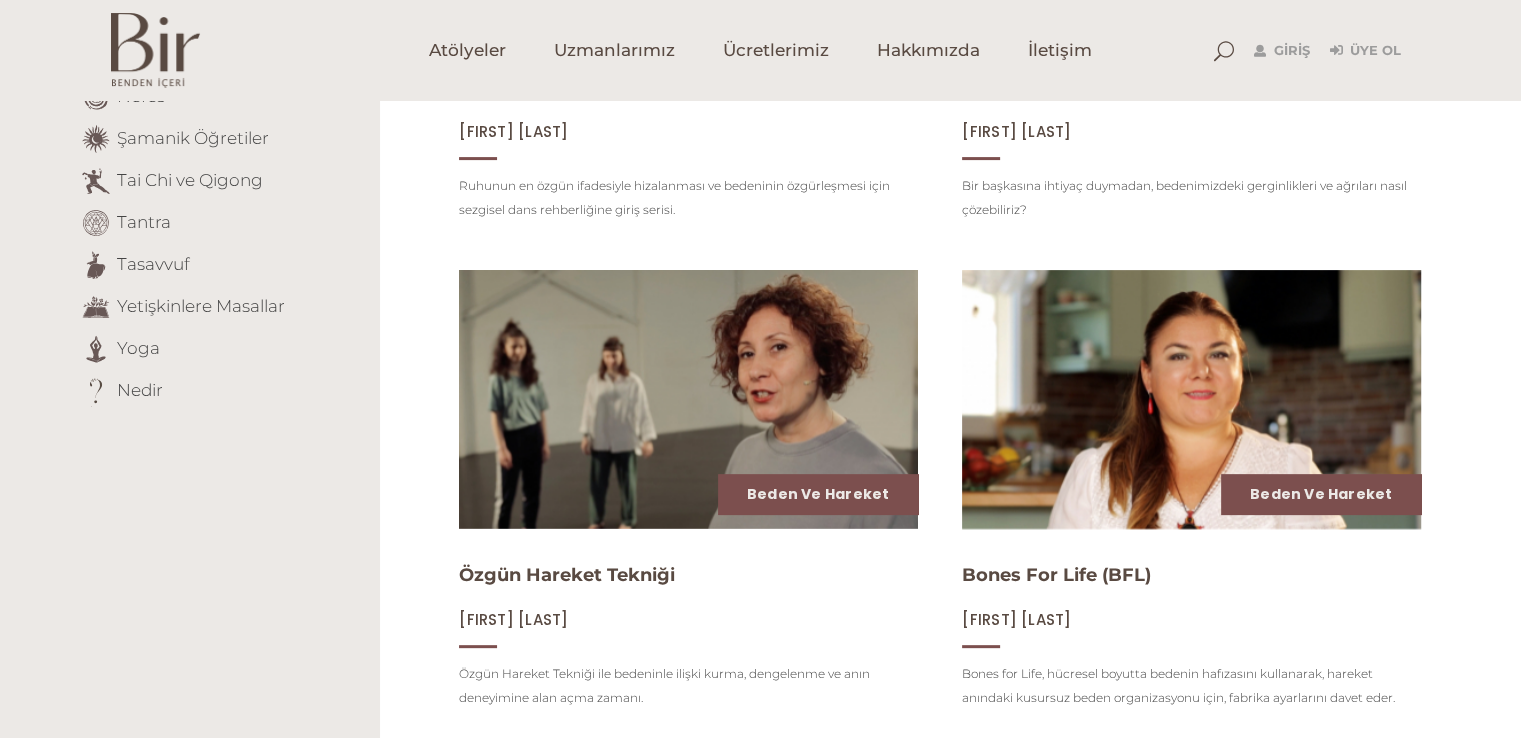 scroll, scrollTop: 0, scrollLeft: 0, axis: both 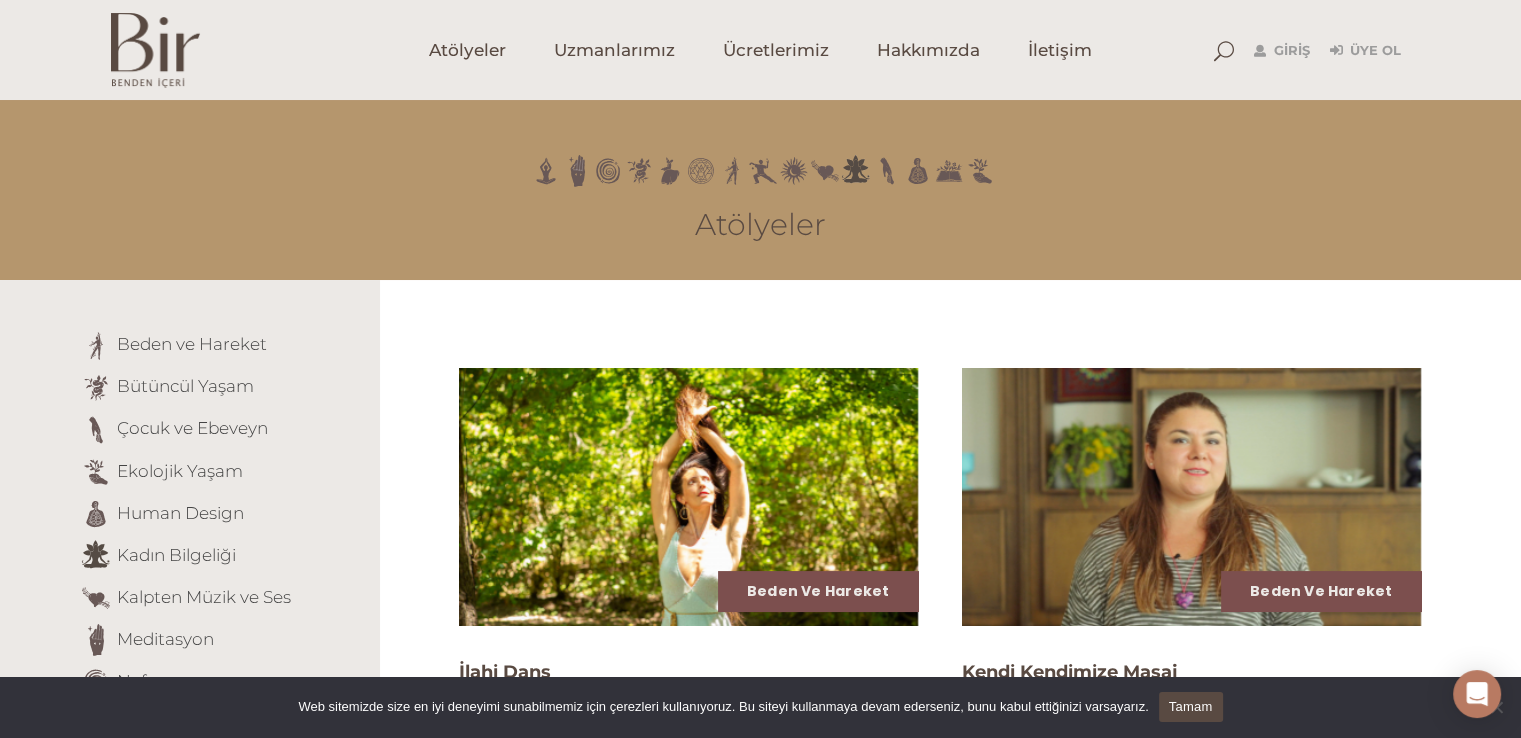 click at bounding box center (155, 50) 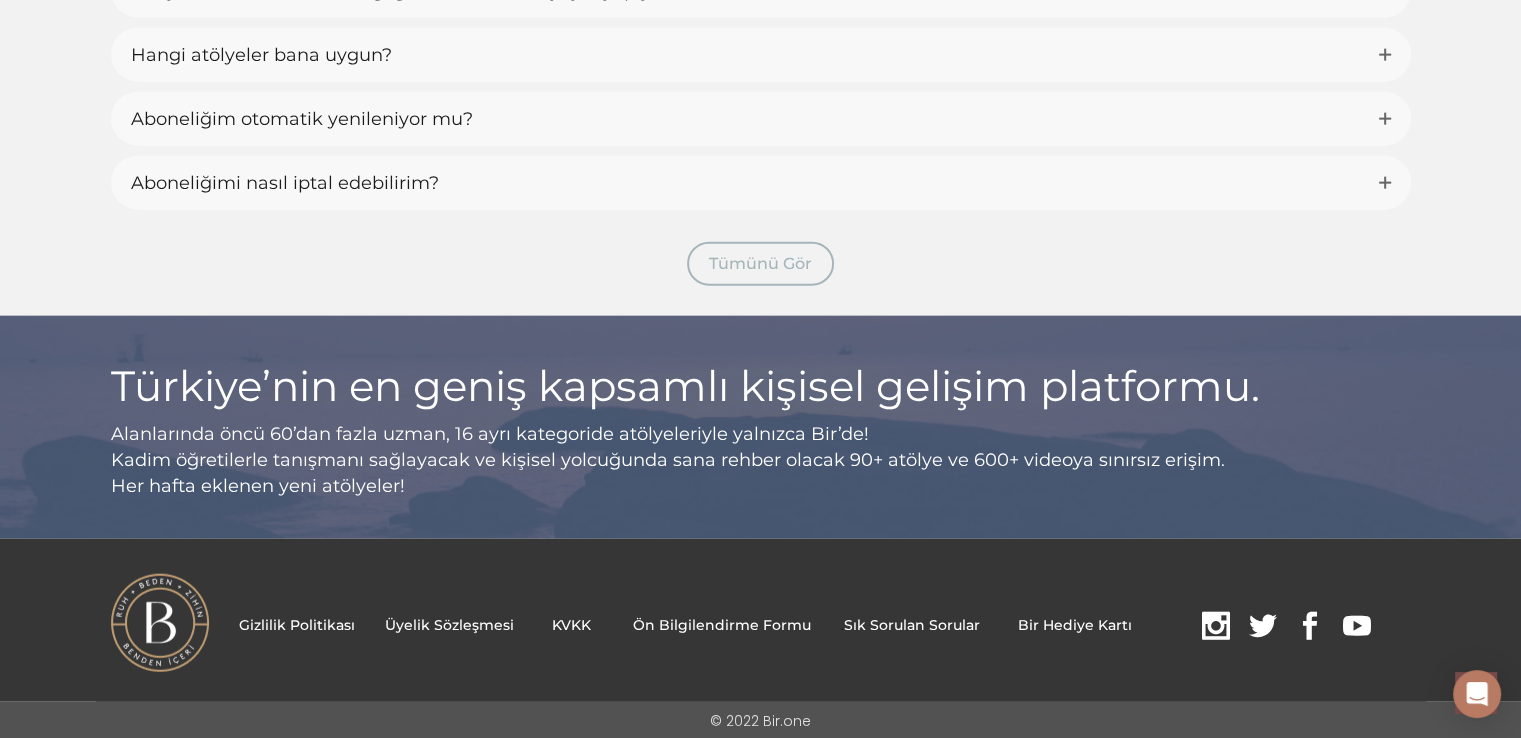 scroll, scrollTop: 4752, scrollLeft: 0, axis: vertical 